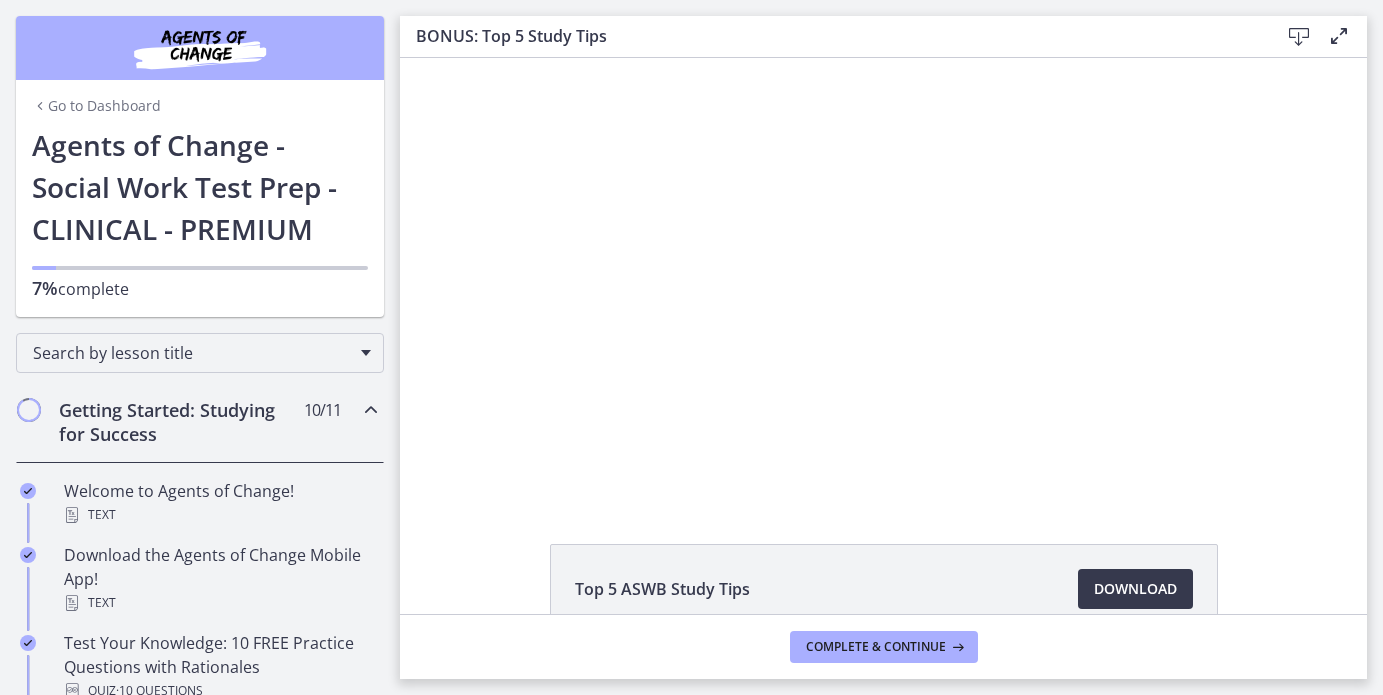 scroll, scrollTop: 0, scrollLeft: 0, axis: both 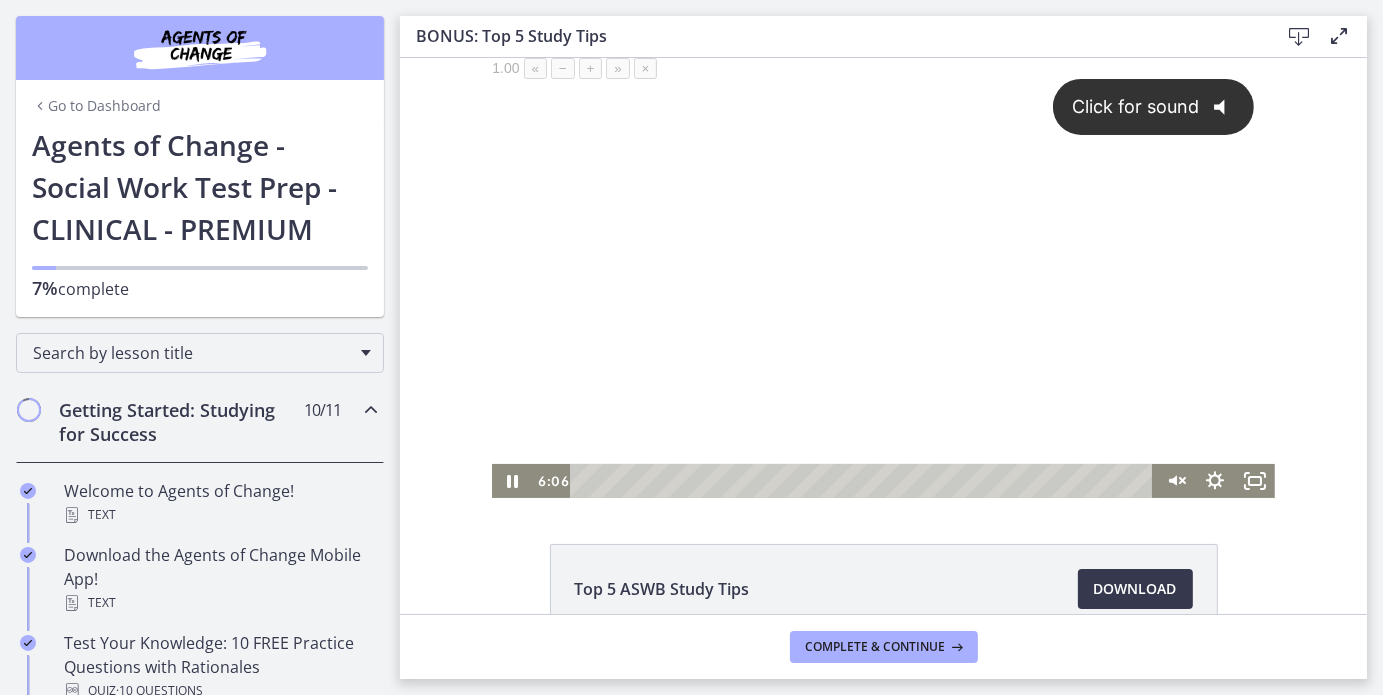 click on "Click for sound
@keyframes VOLUME_SMALL_WAVE_FLASH {
0% { opacity: 0; }
33% { opacity: 1; }
66% { opacity: 1; }
100% { opacity: 0; }
}
@keyframes VOLUME_LARGE_WAVE_FLASH {
0% { opacity: 0; }
33% { opacity: 1; }
66% { opacity: 1; }
100% { opacity: 0; }
}
.volume__small-wave {
animation: VOLUME_SMALL_WAVE_FLASH 2s infinite;
opacity: 0;
}
.volume__large-wave {
animation: VOLUME_LARGE_WAVE_FLASH 2s infinite .3s;
opacity: 0;
}" at bounding box center (882, 260) 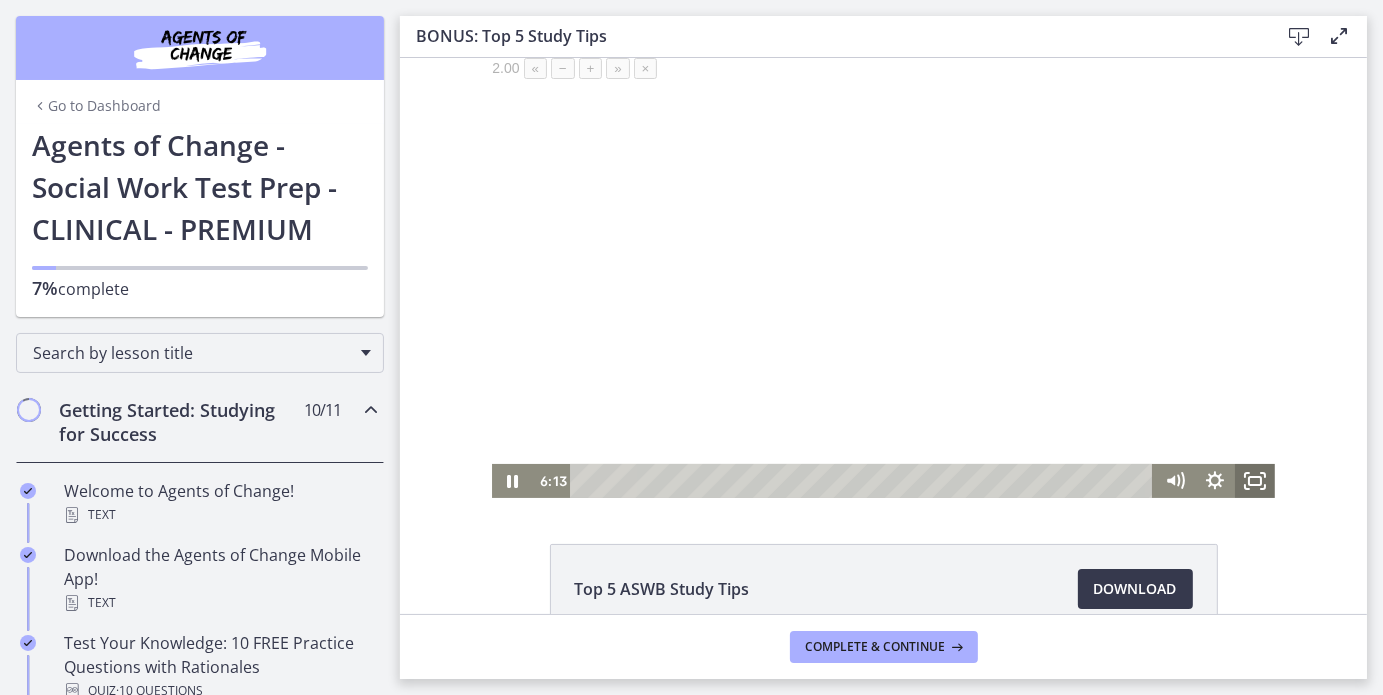 click 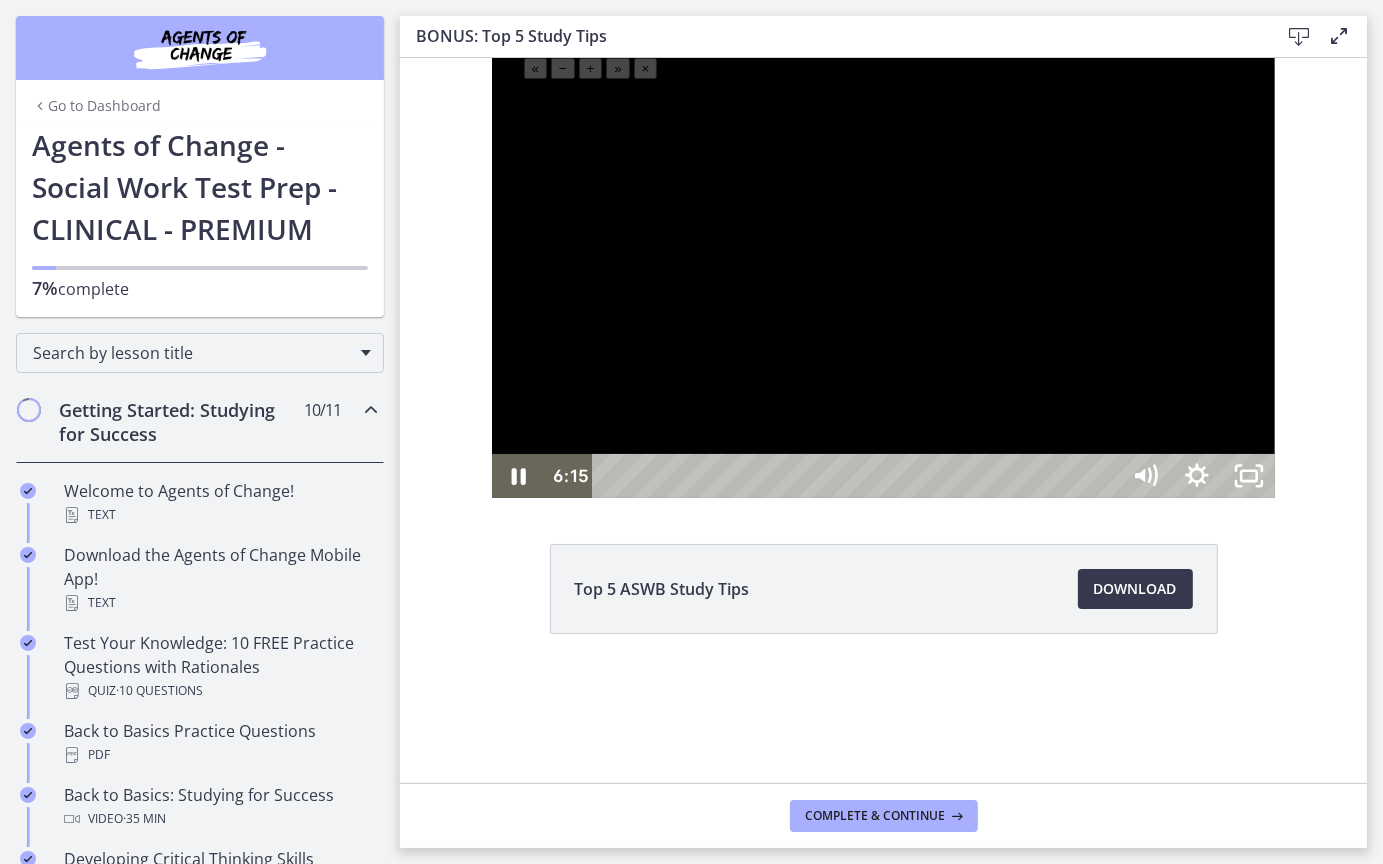 type 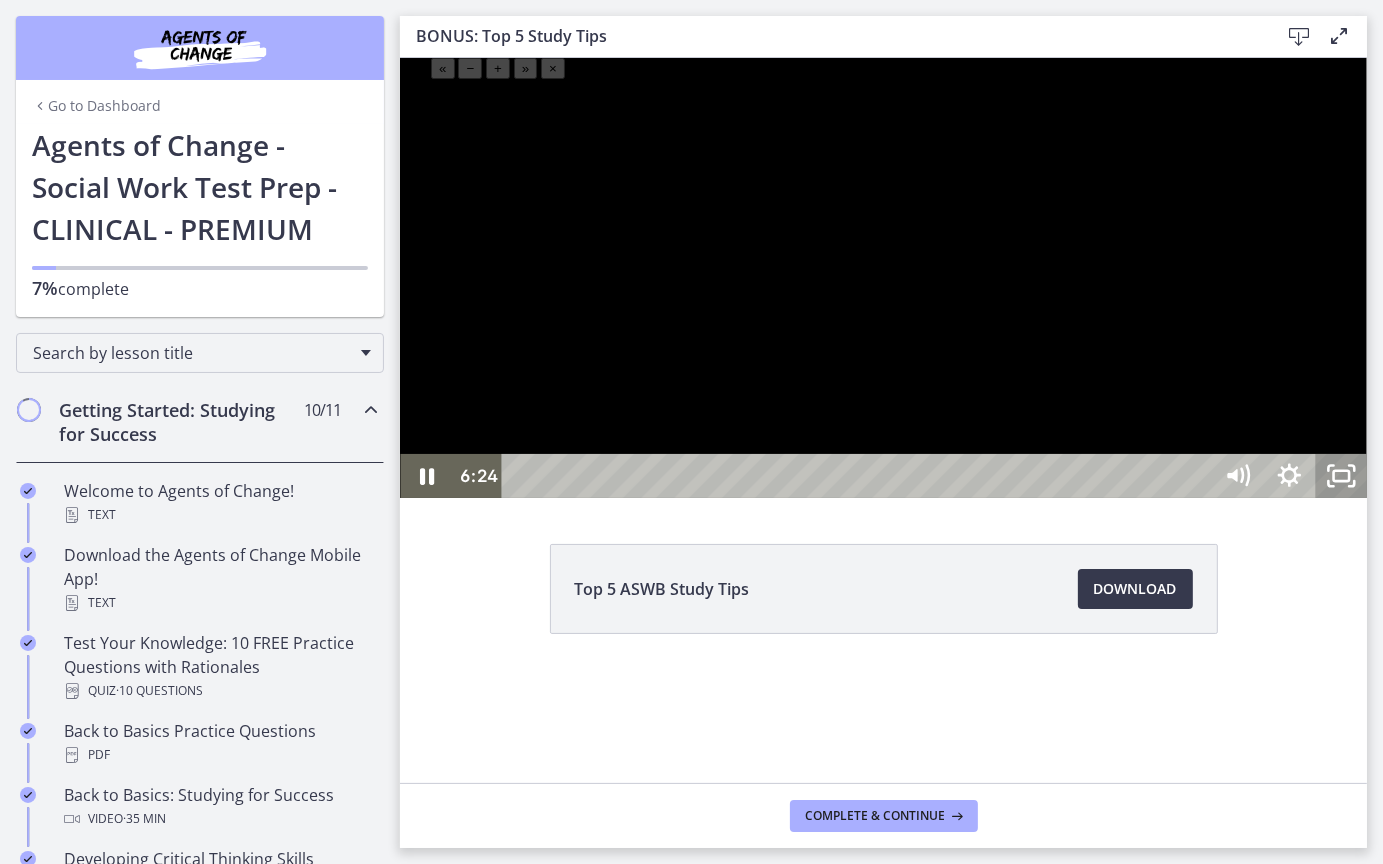 click 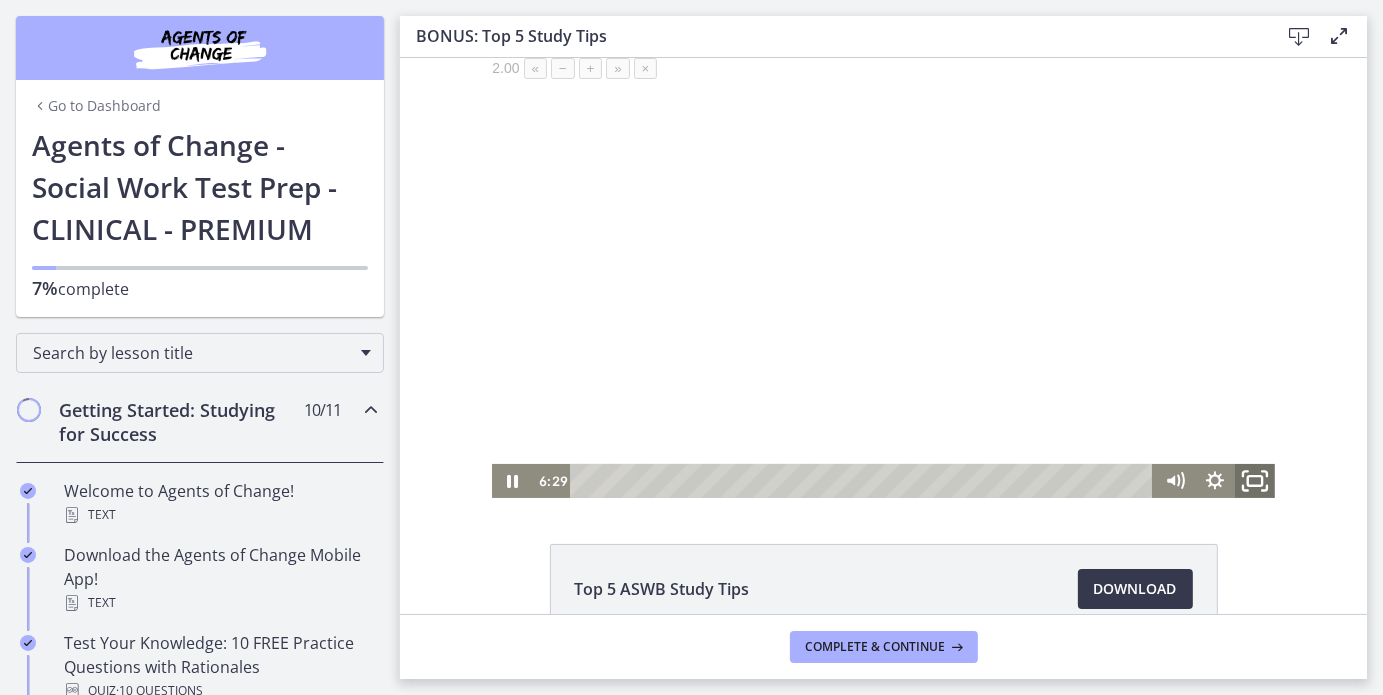 click 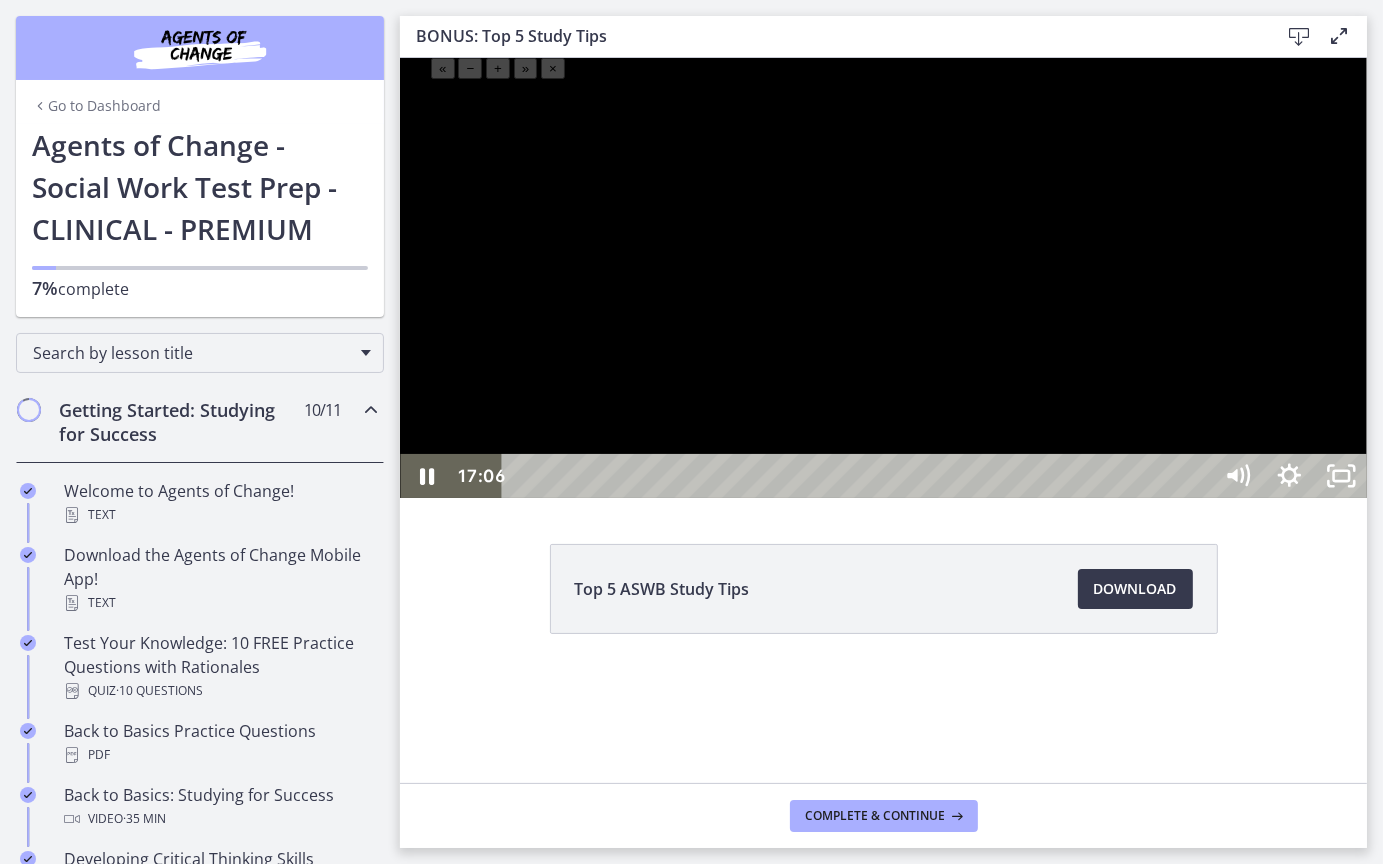 click on "17:06" at bounding box center (858, 475) 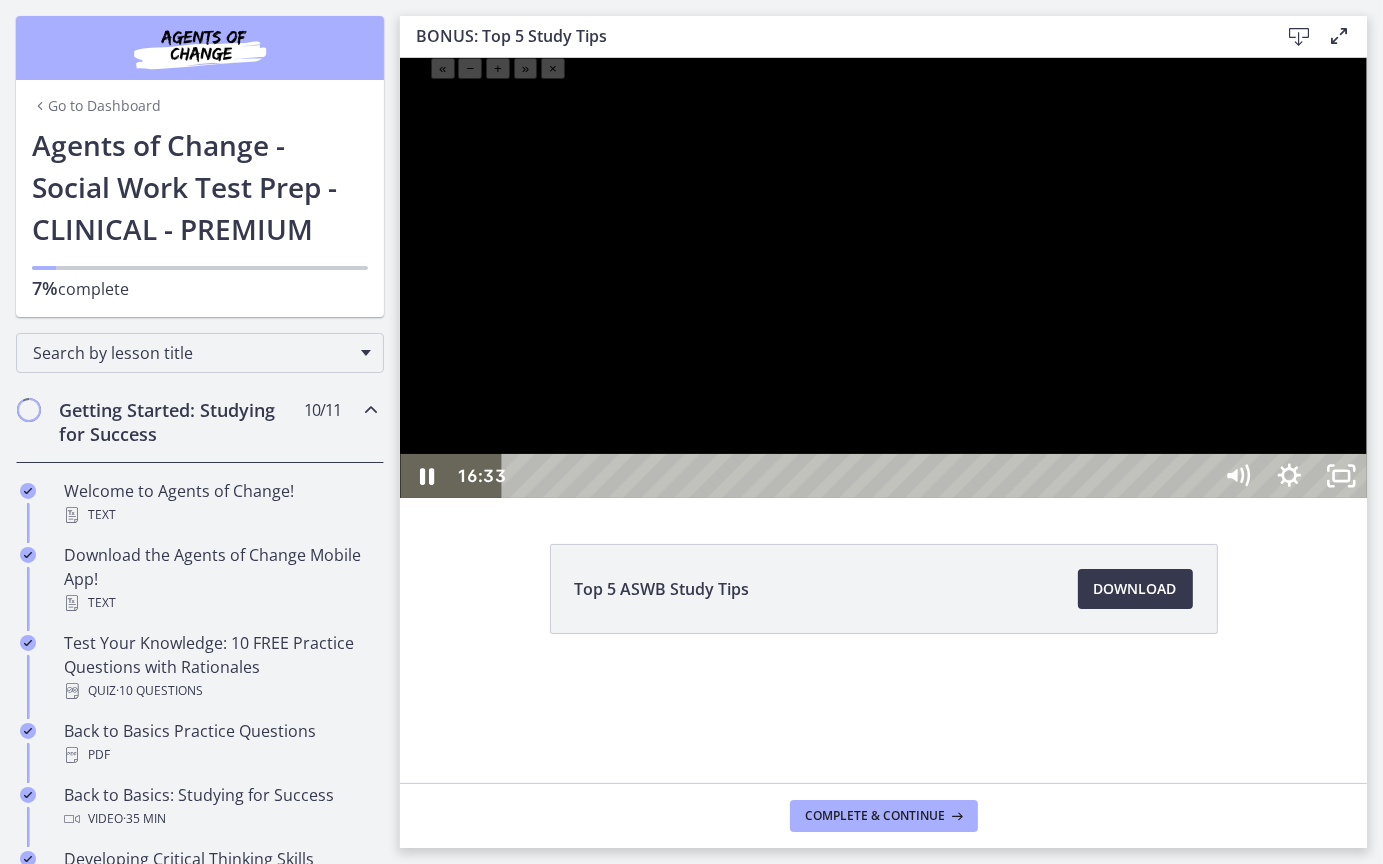 click on "16:33" at bounding box center [858, 475] 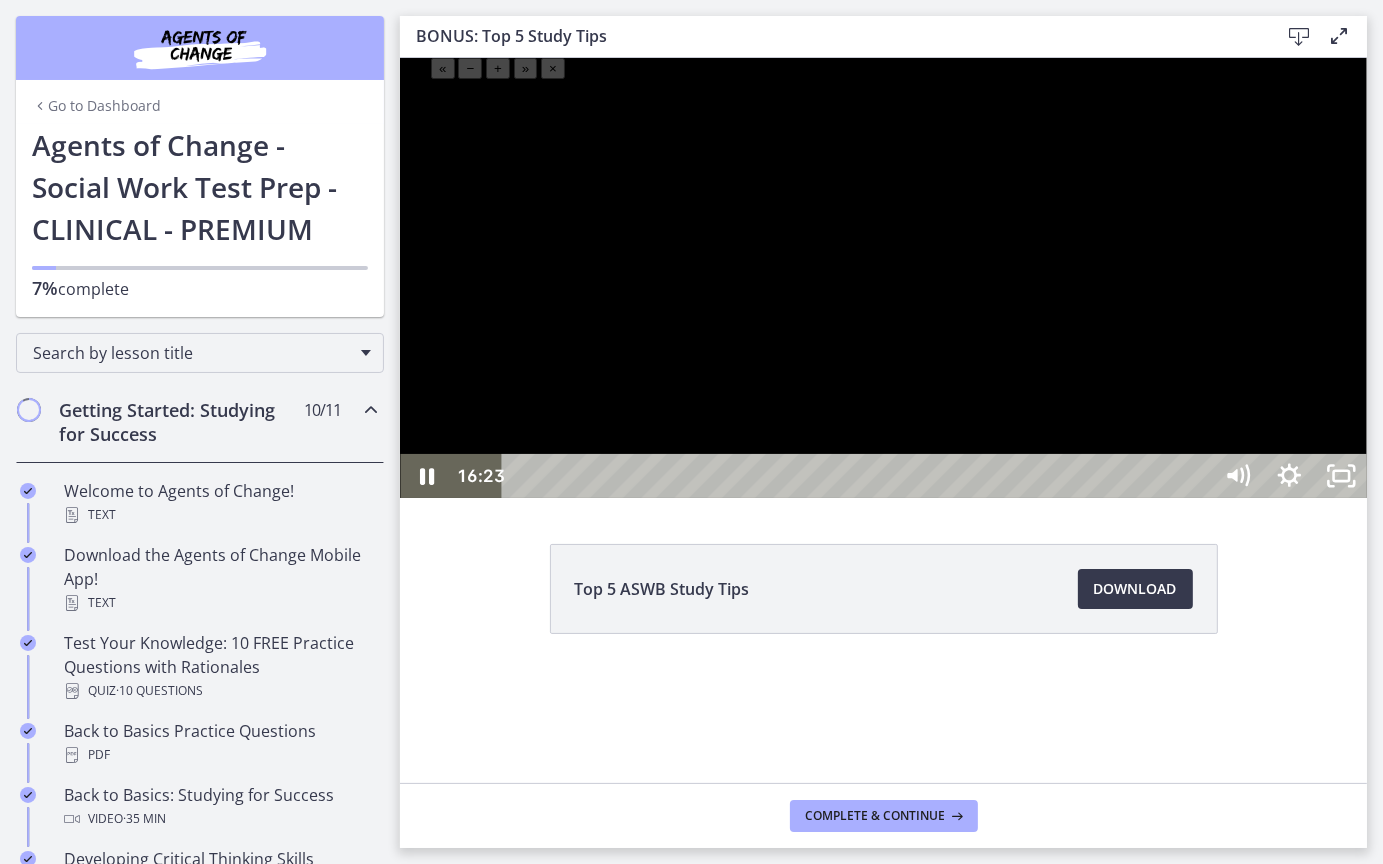 click on "16:23" at bounding box center (858, 475) 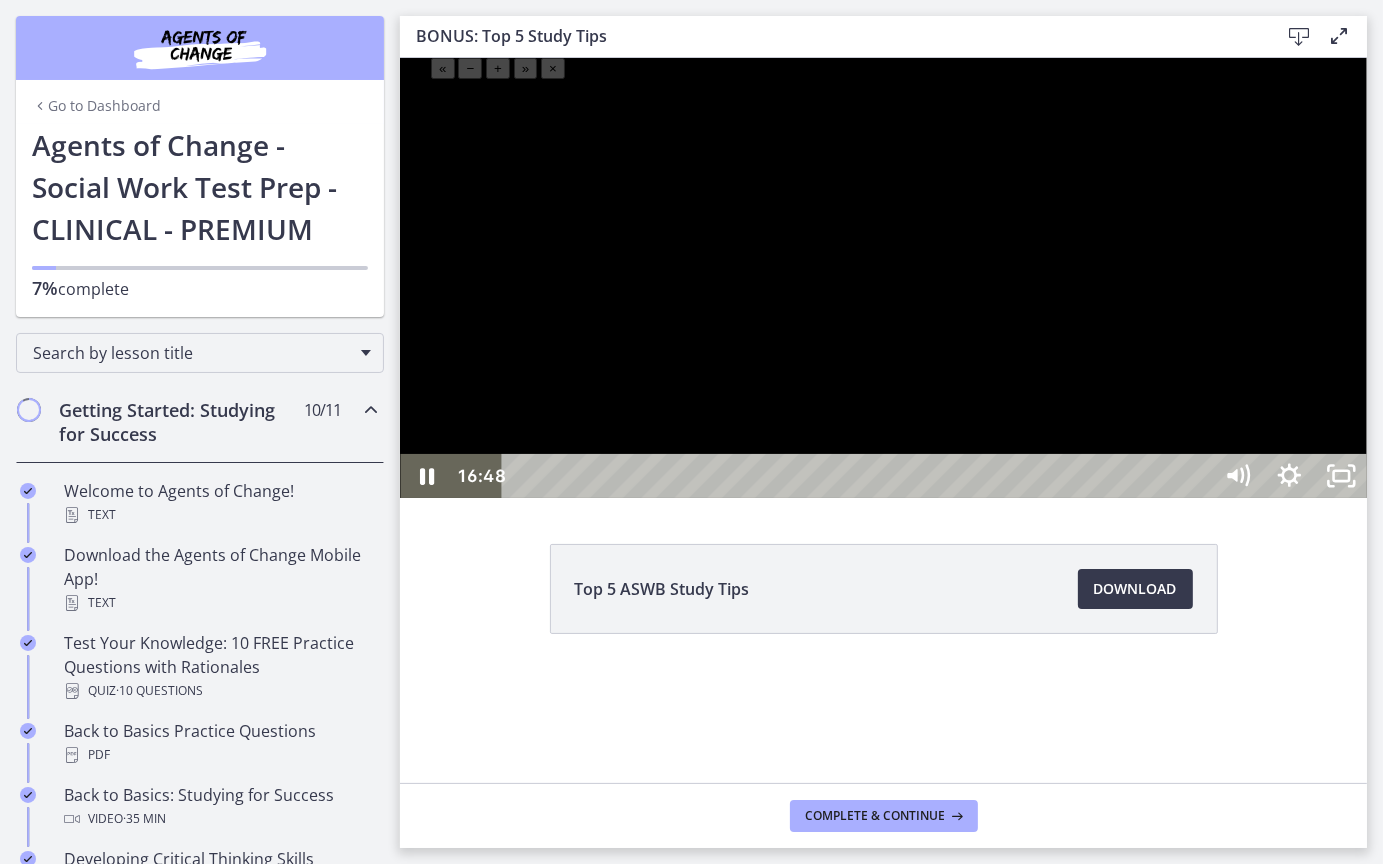 click on "16:48" at bounding box center [858, 475] 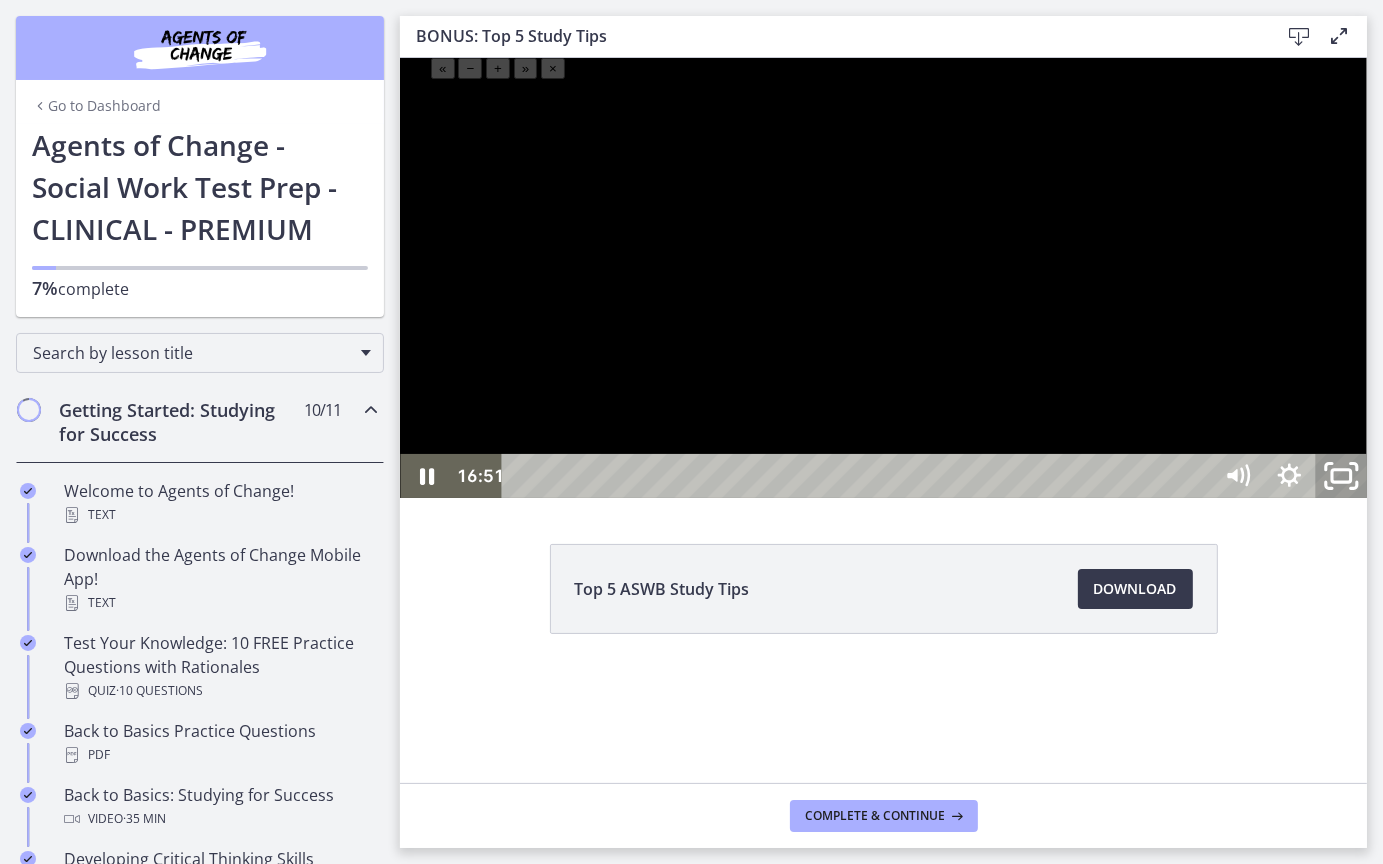 click 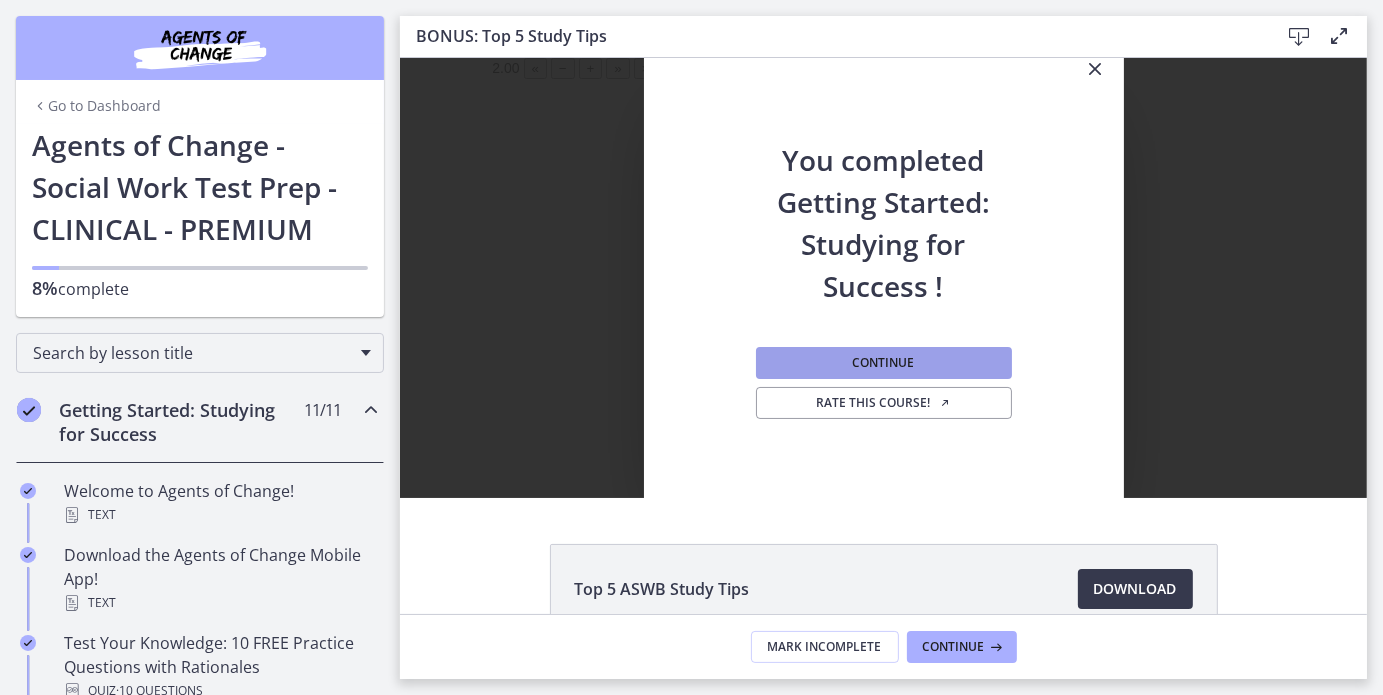 click on "Continue" at bounding box center [884, 363] 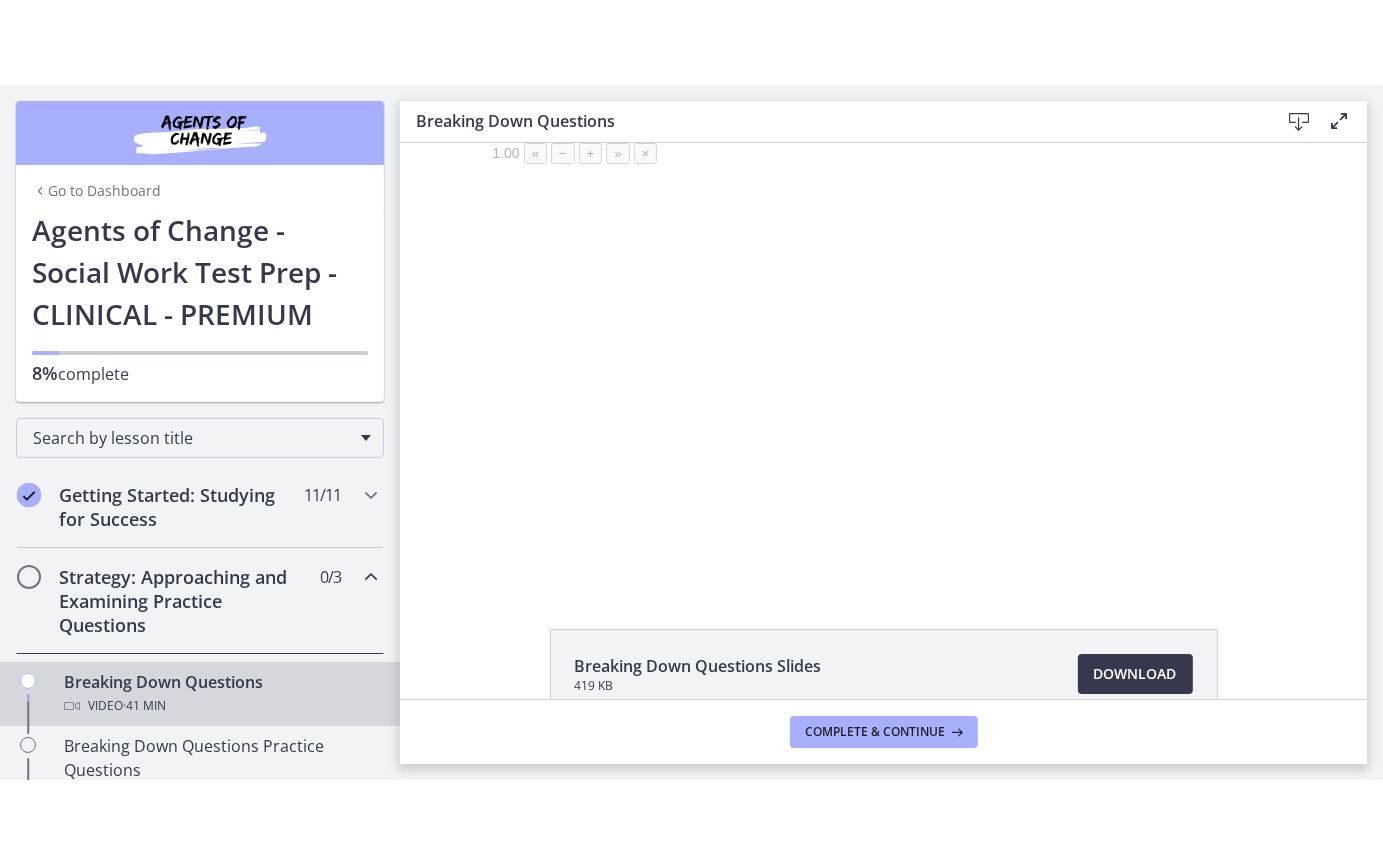 scroll, scrollTop: 0, scrollLeft: 0, axis: both 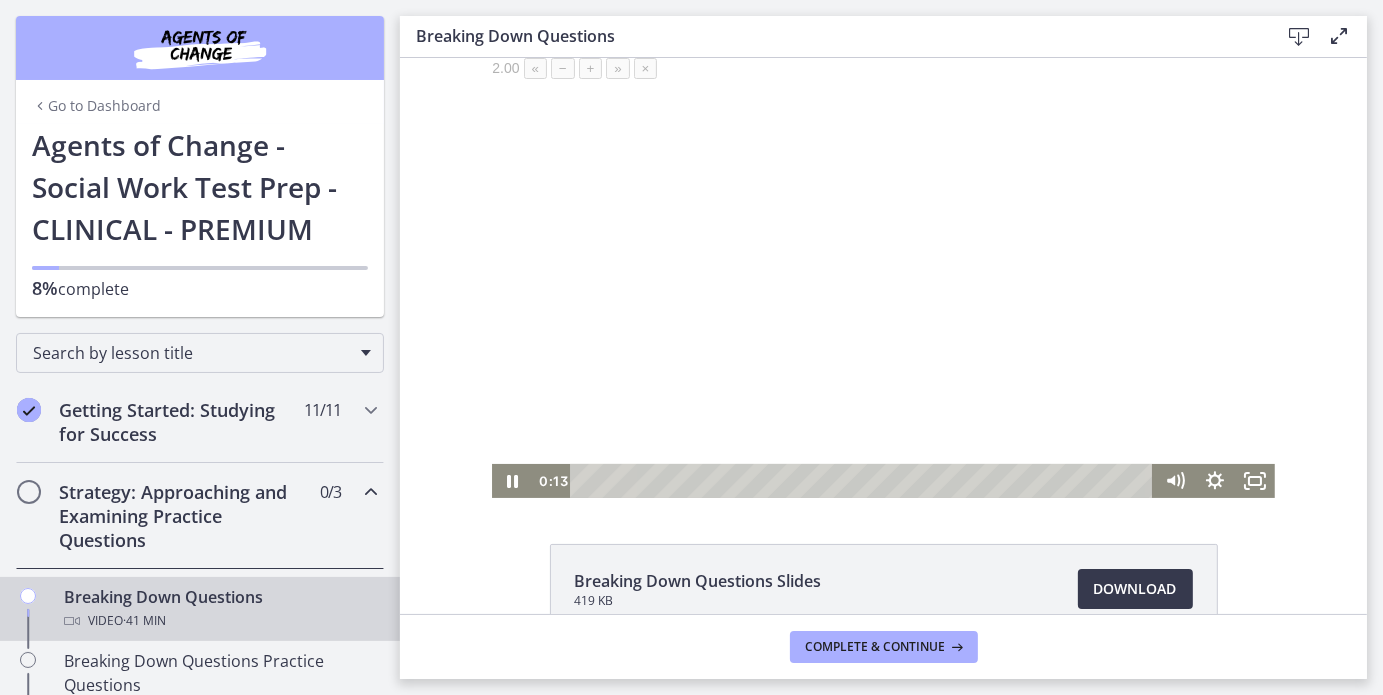 click at bounding box center [882, 277] 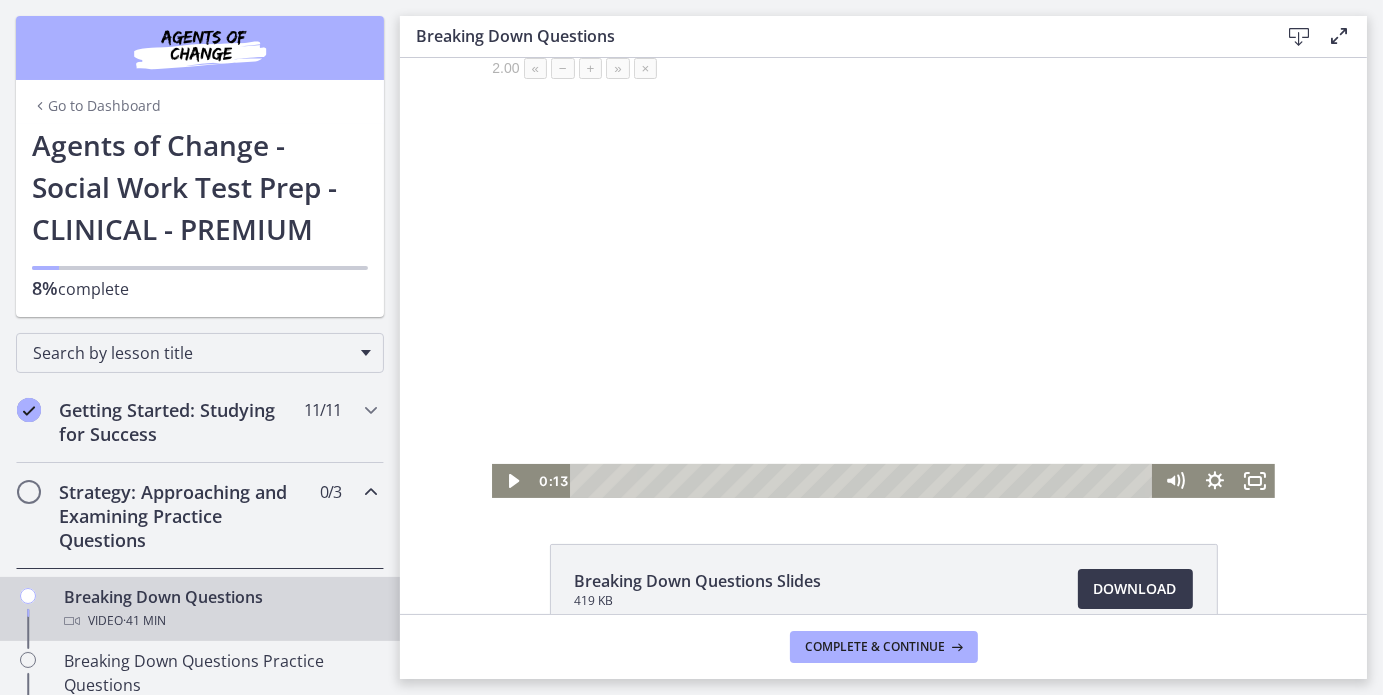 type 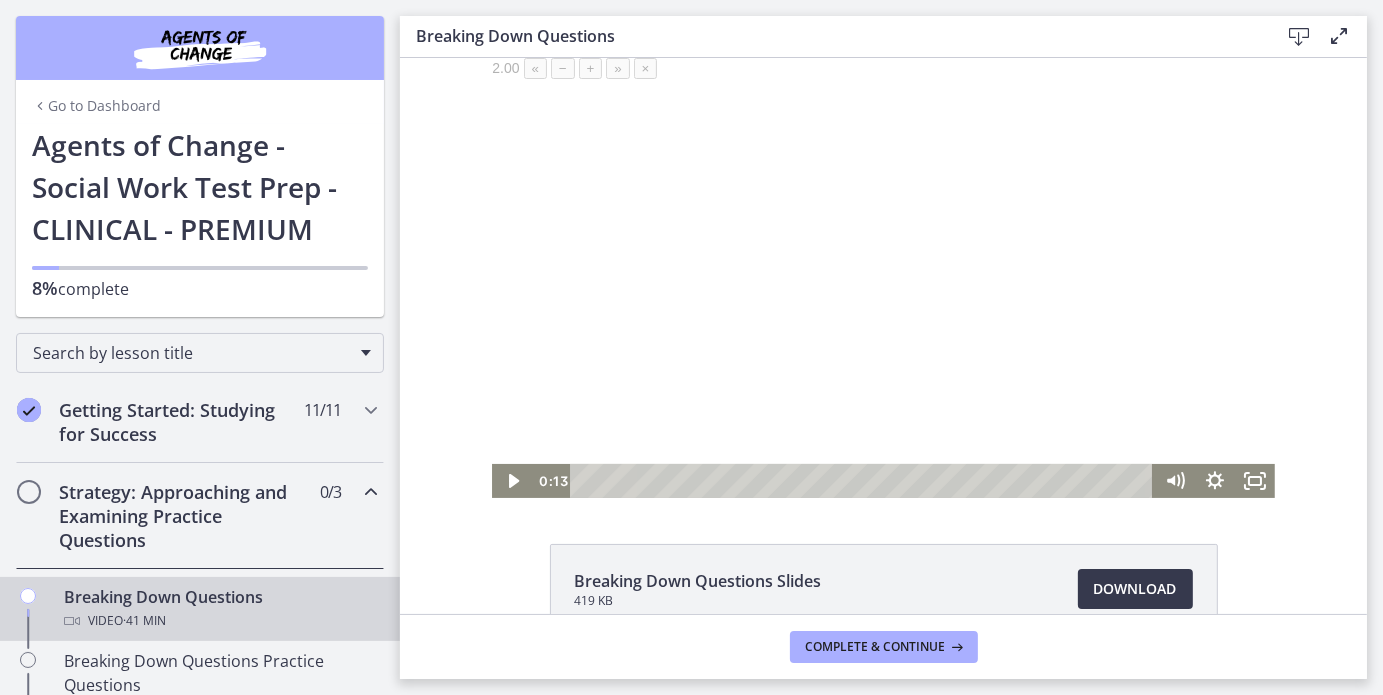 click at bounding box center (882, 277) 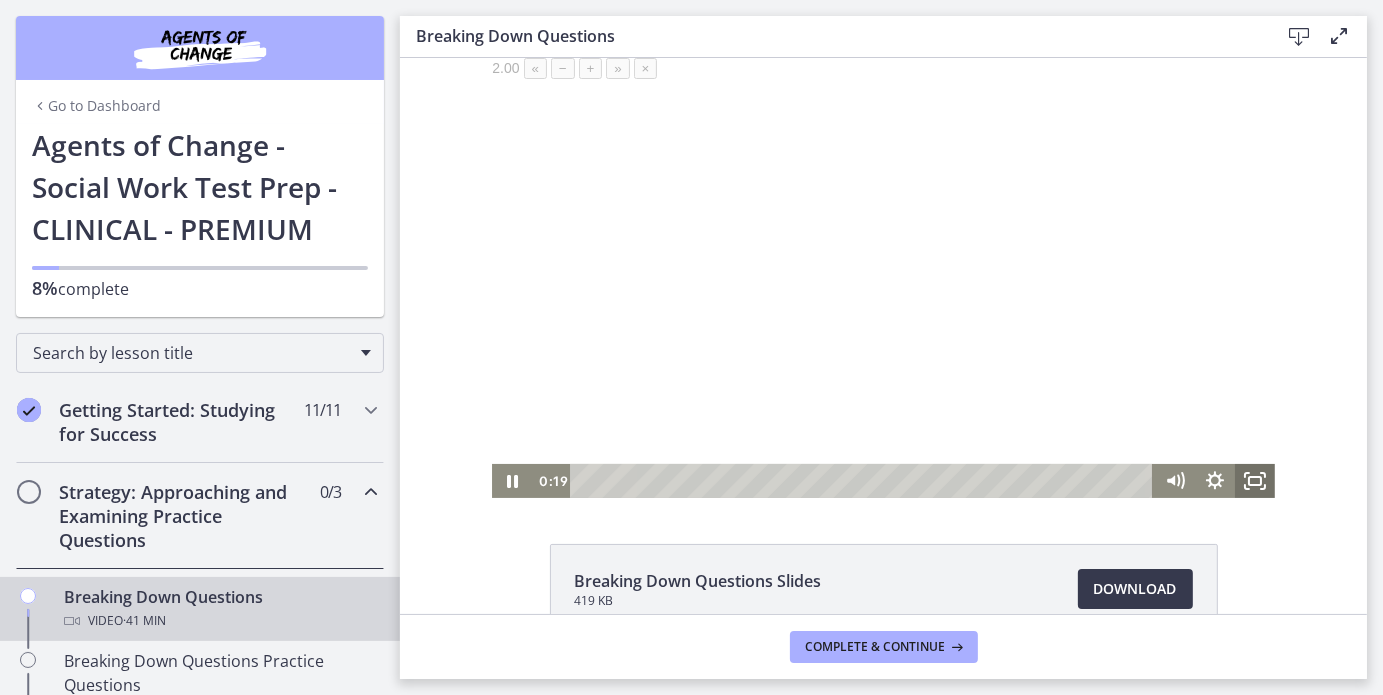 drag, startPoint x: 1249, startPoint y: 481, endPoint x: 1649, endPoint y: 660, distance: 438.22482 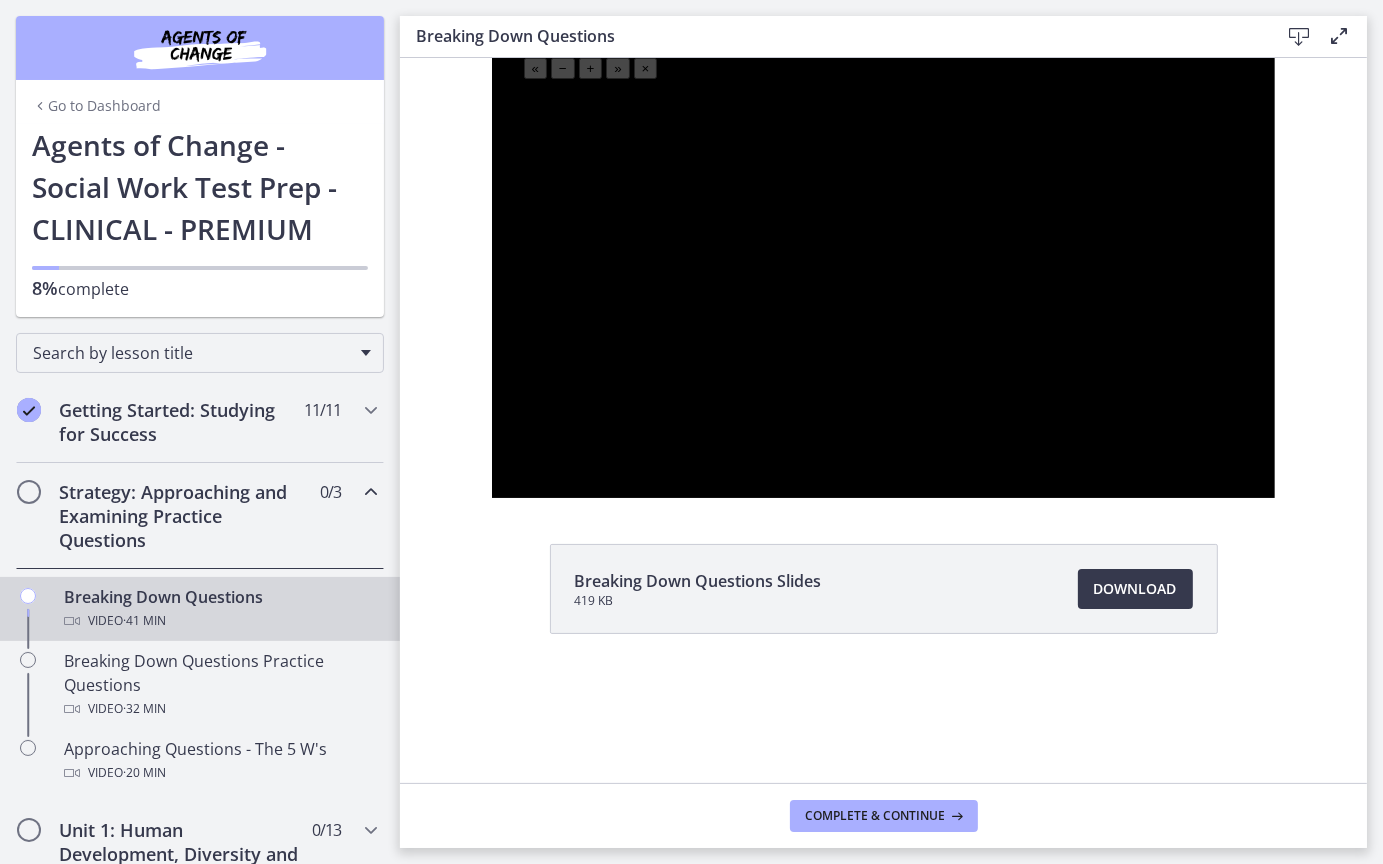 type 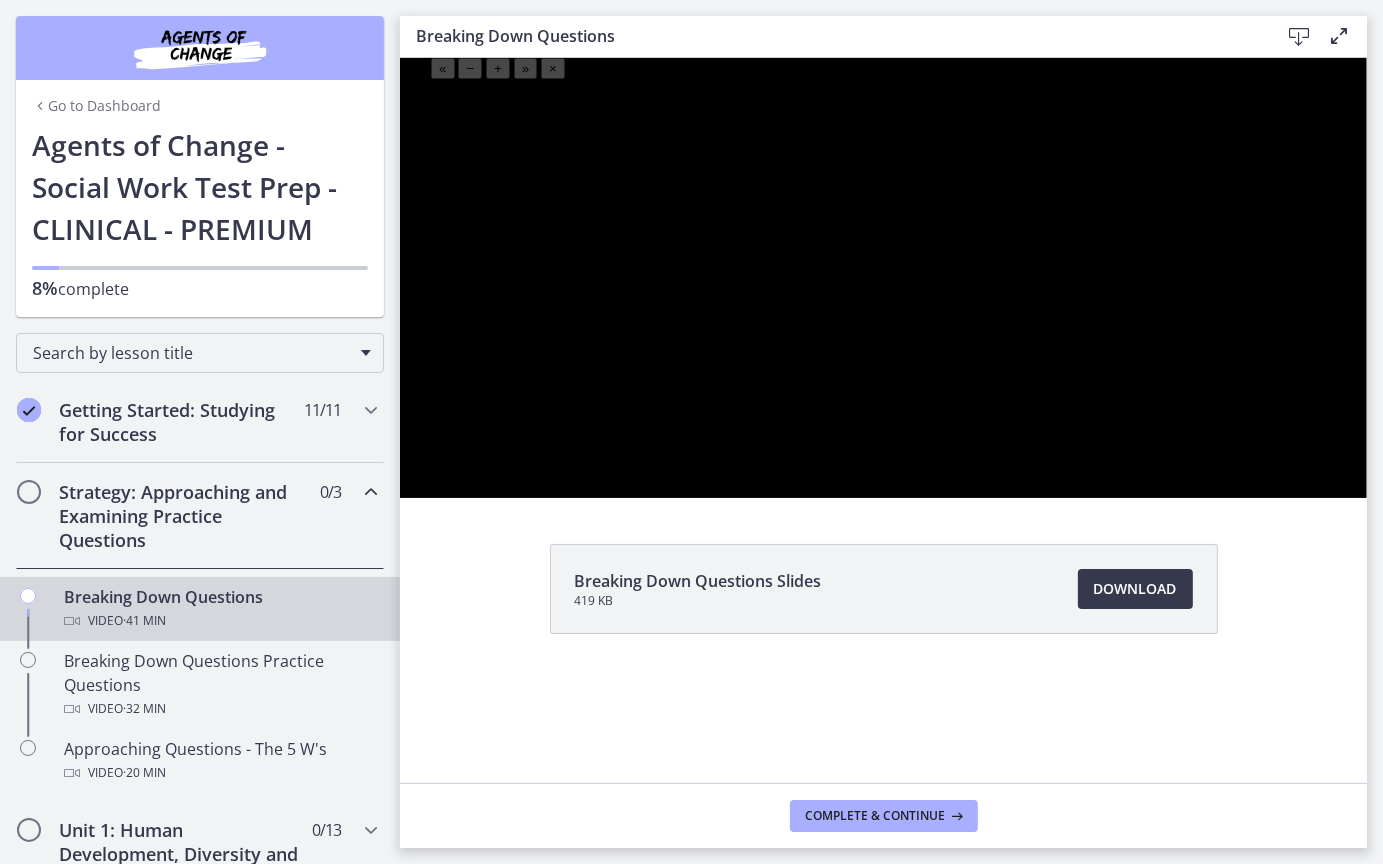click at bounding box center [882, 277] 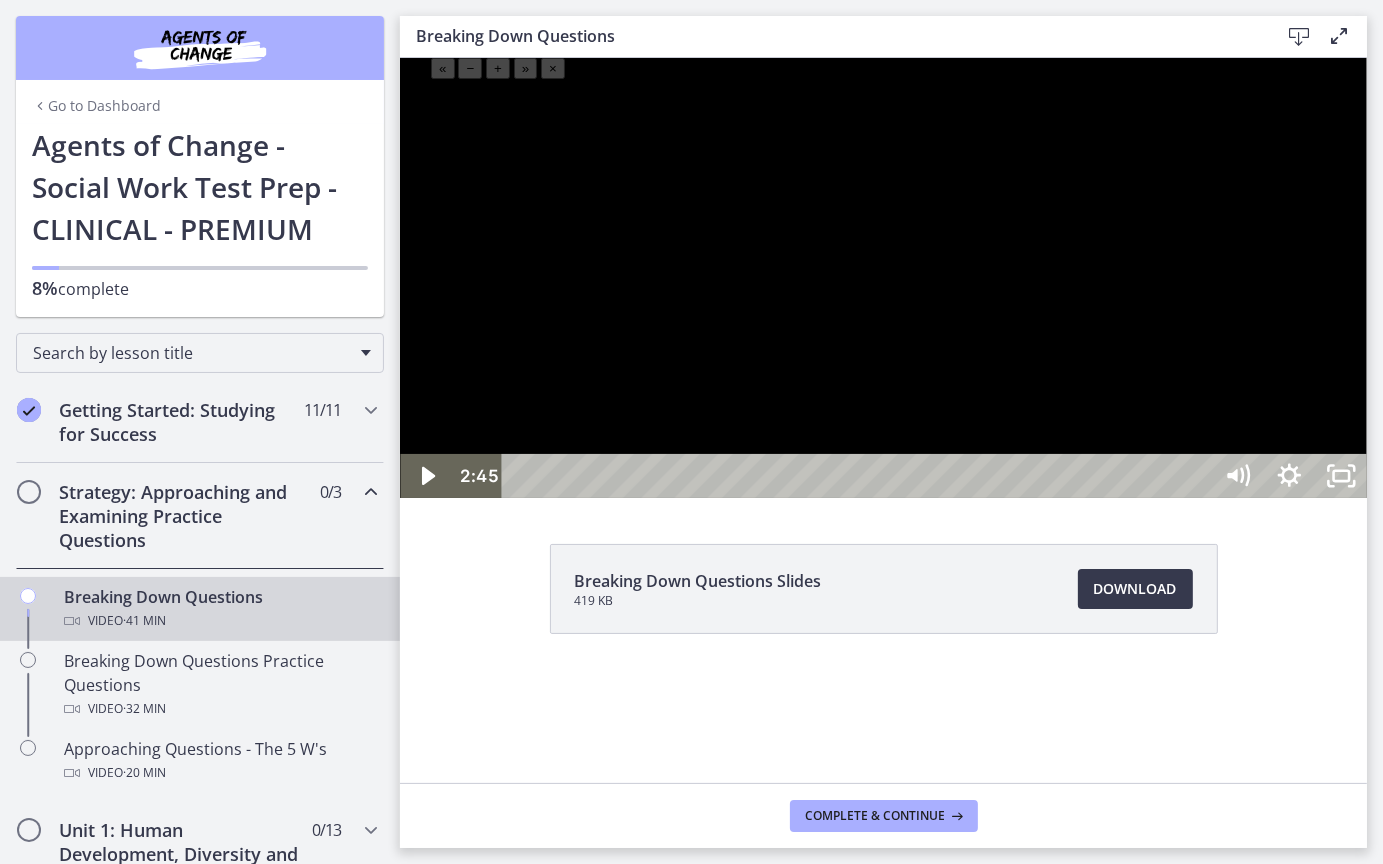 click at bounding box center (882, 277) 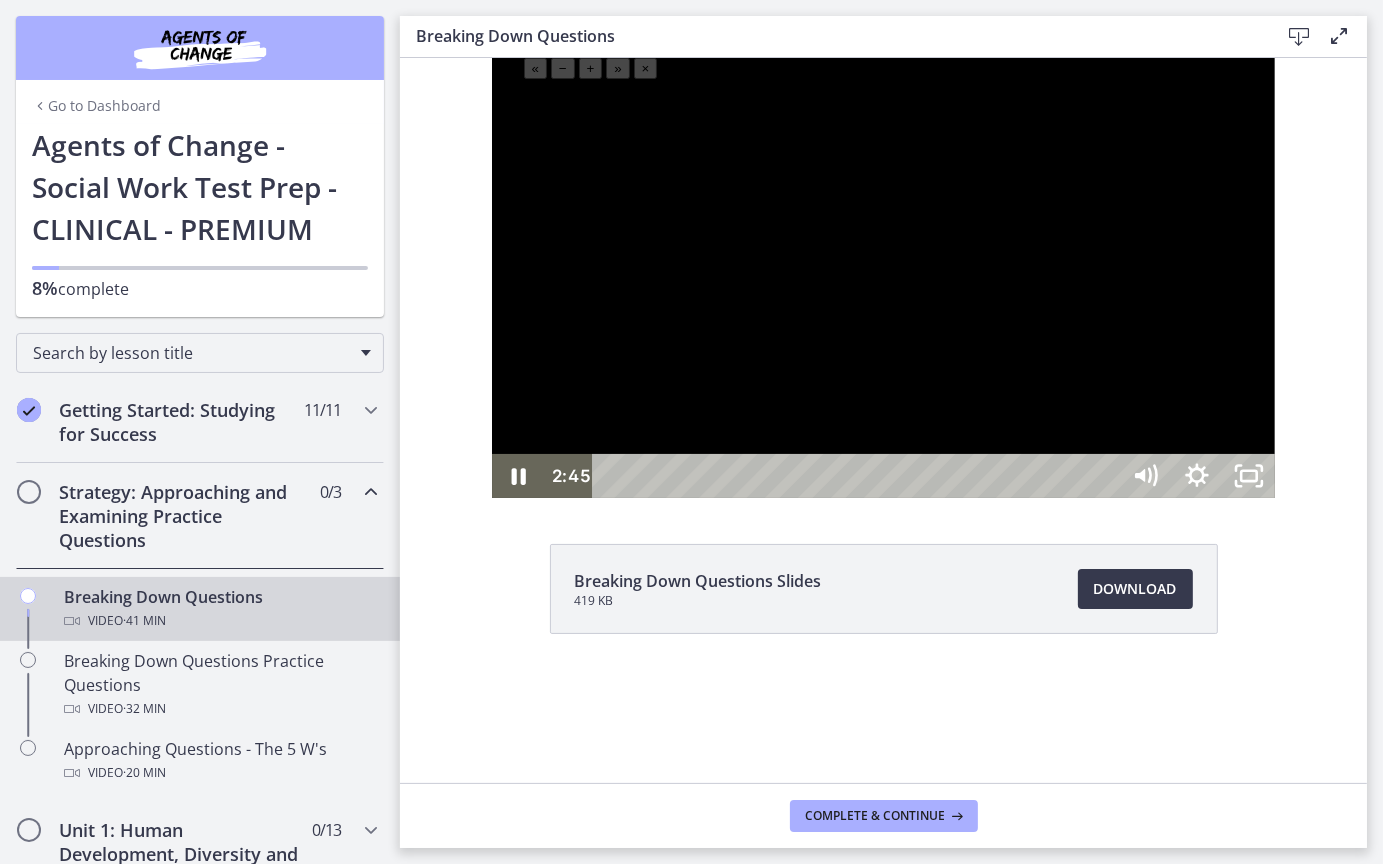 click on "Search by lesson title" at bounding box center [200, 349] 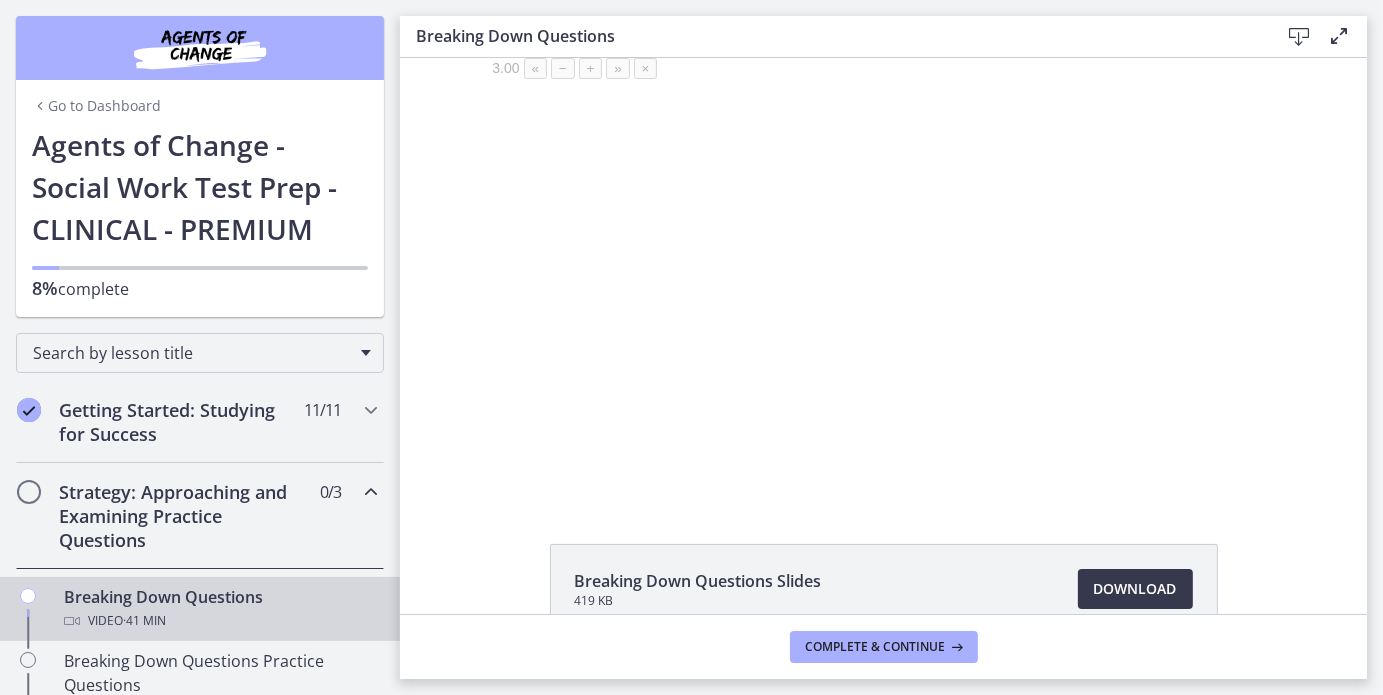 click at bounding box center [882, 277] 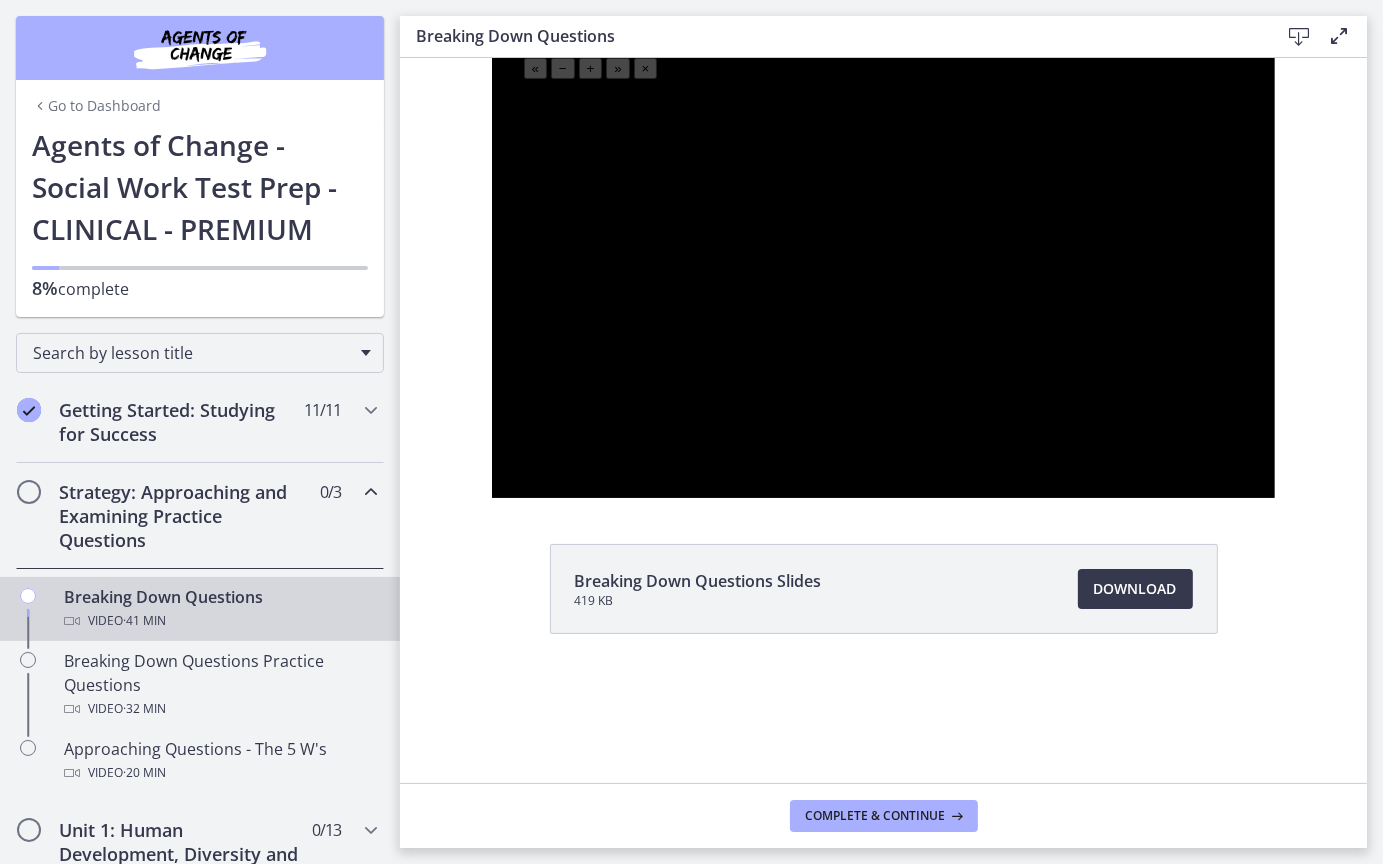 click at bounding box center (491, 57) 